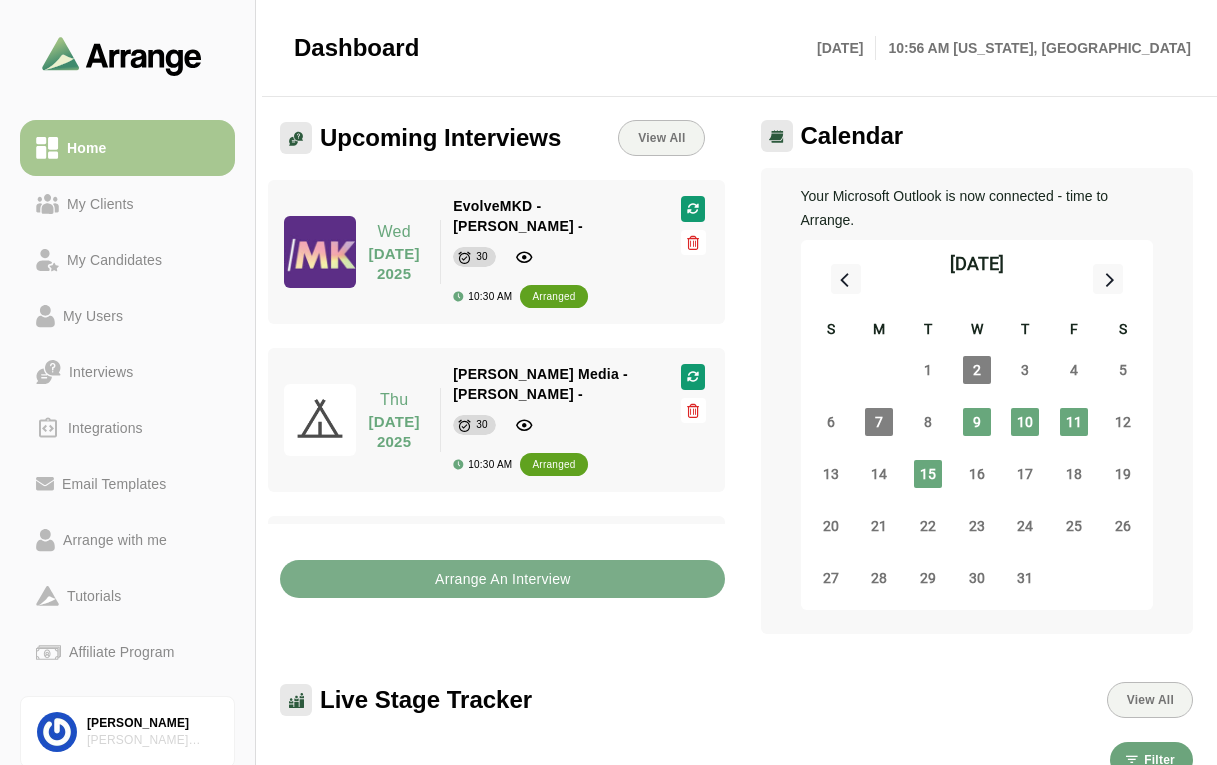 scroll, scrollTop: 0, scrollLeft: 0, axis: both 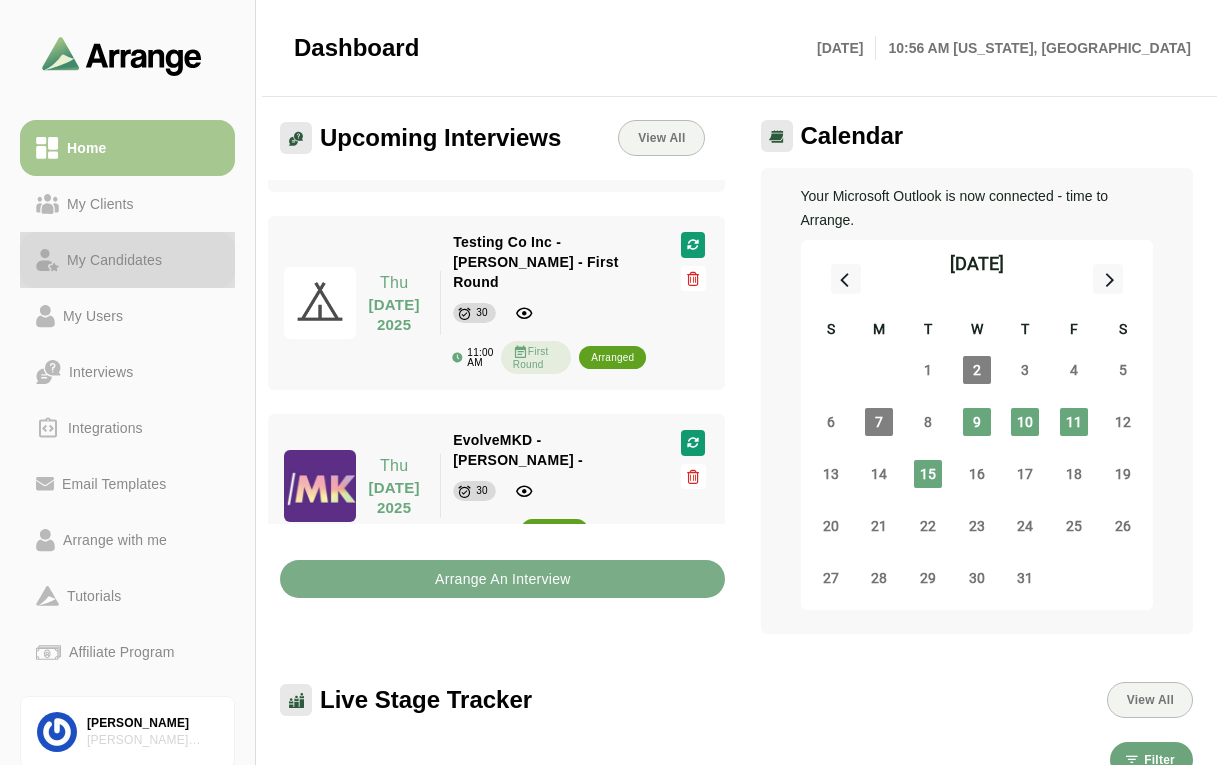 click on "My Candidates" at bounding box center [114, 260] 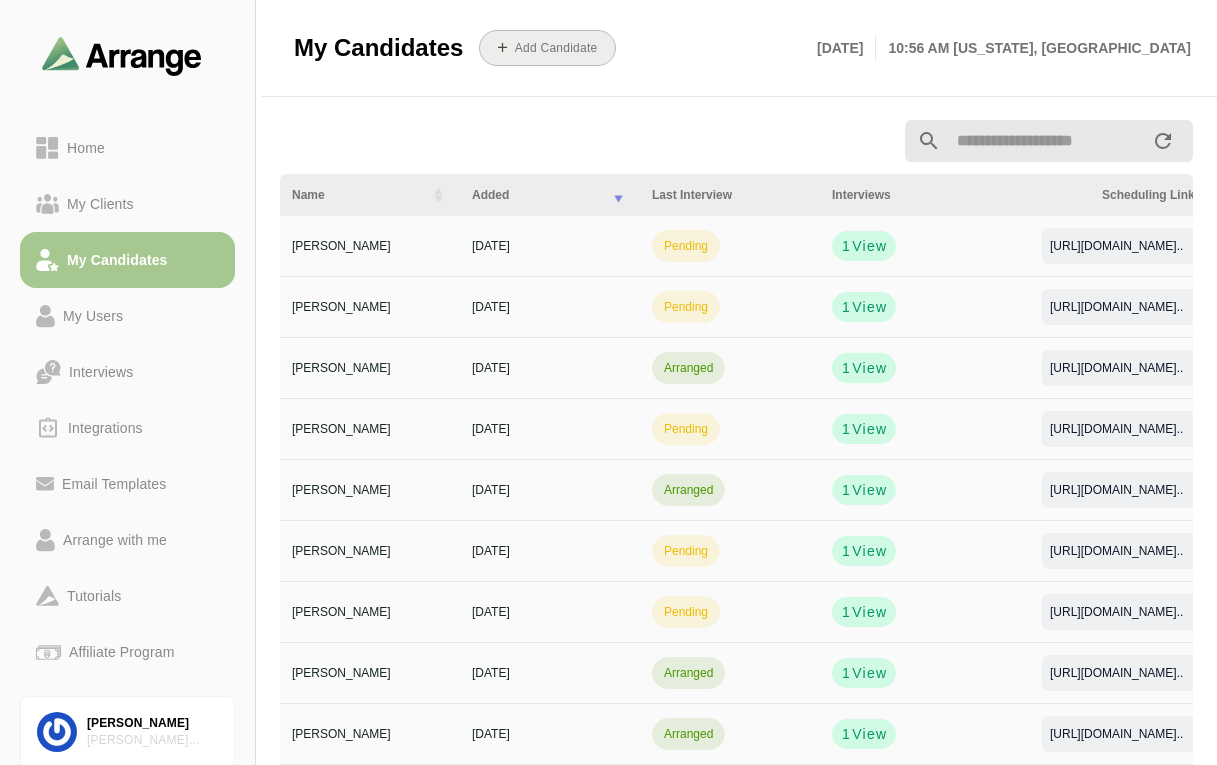 click on "Add Candidate" 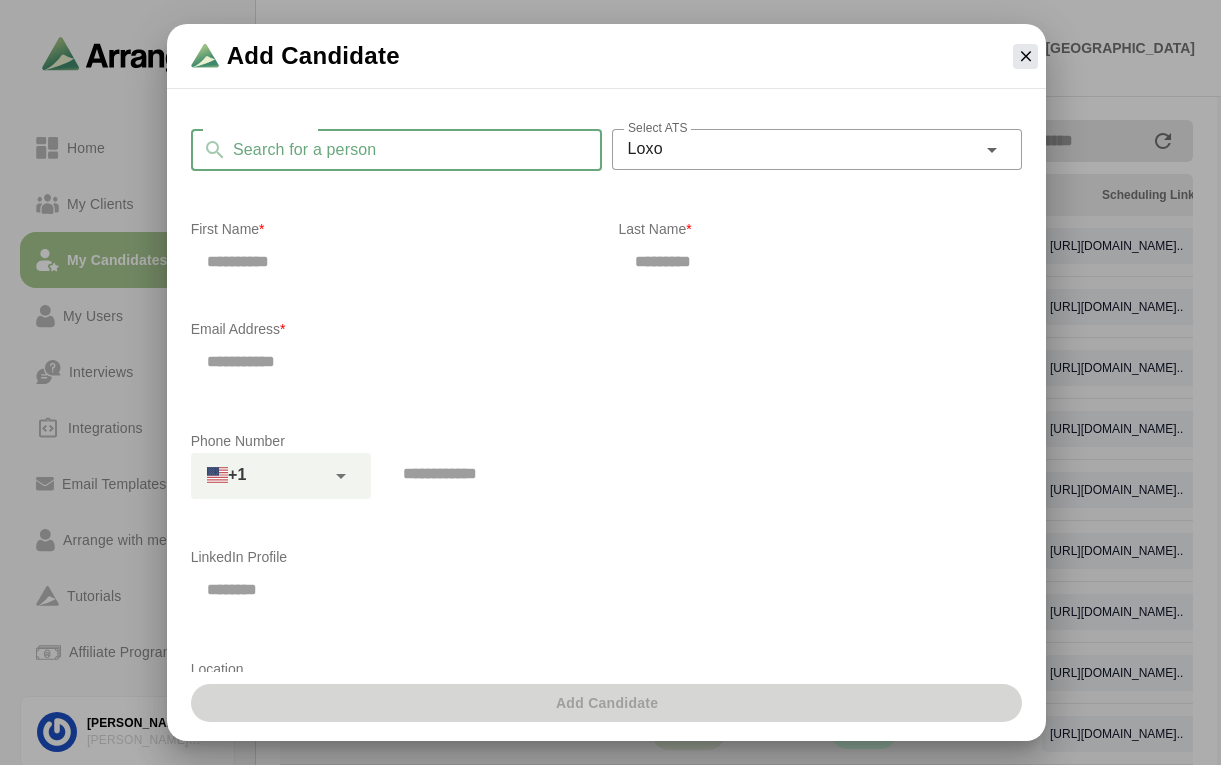 click on "Search for a person" 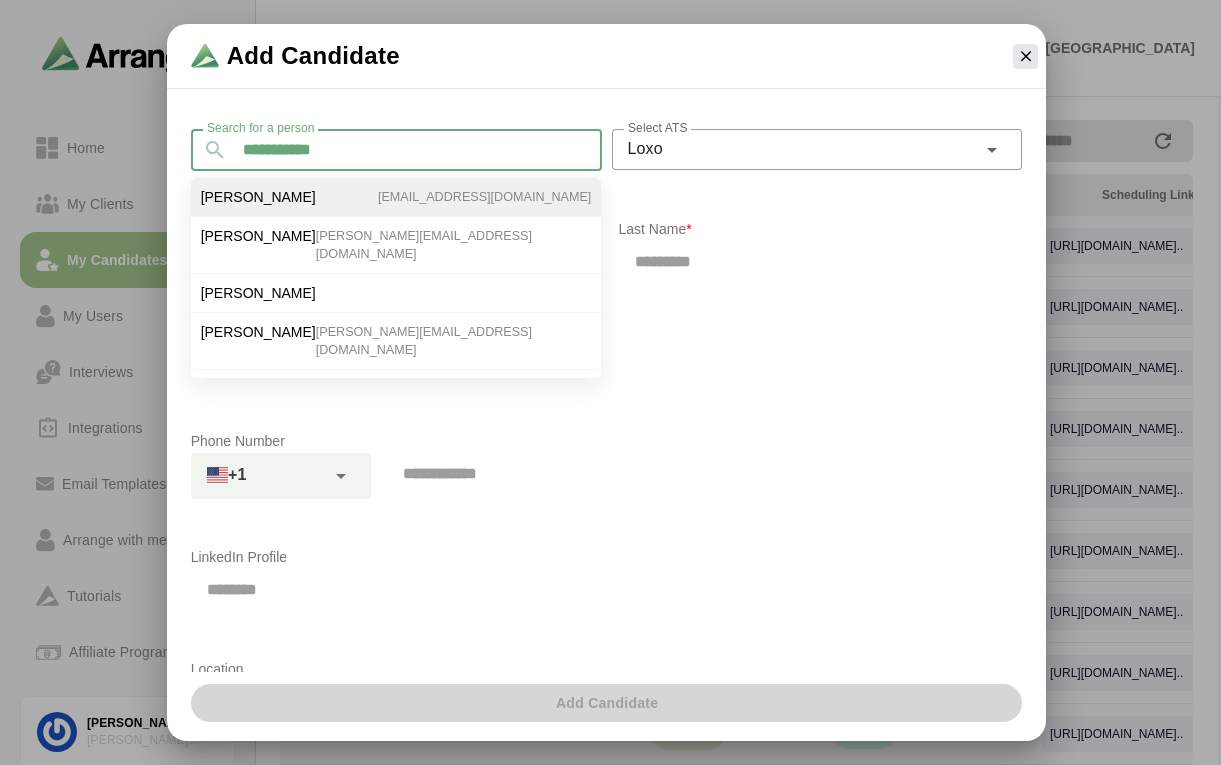 type on "**********" 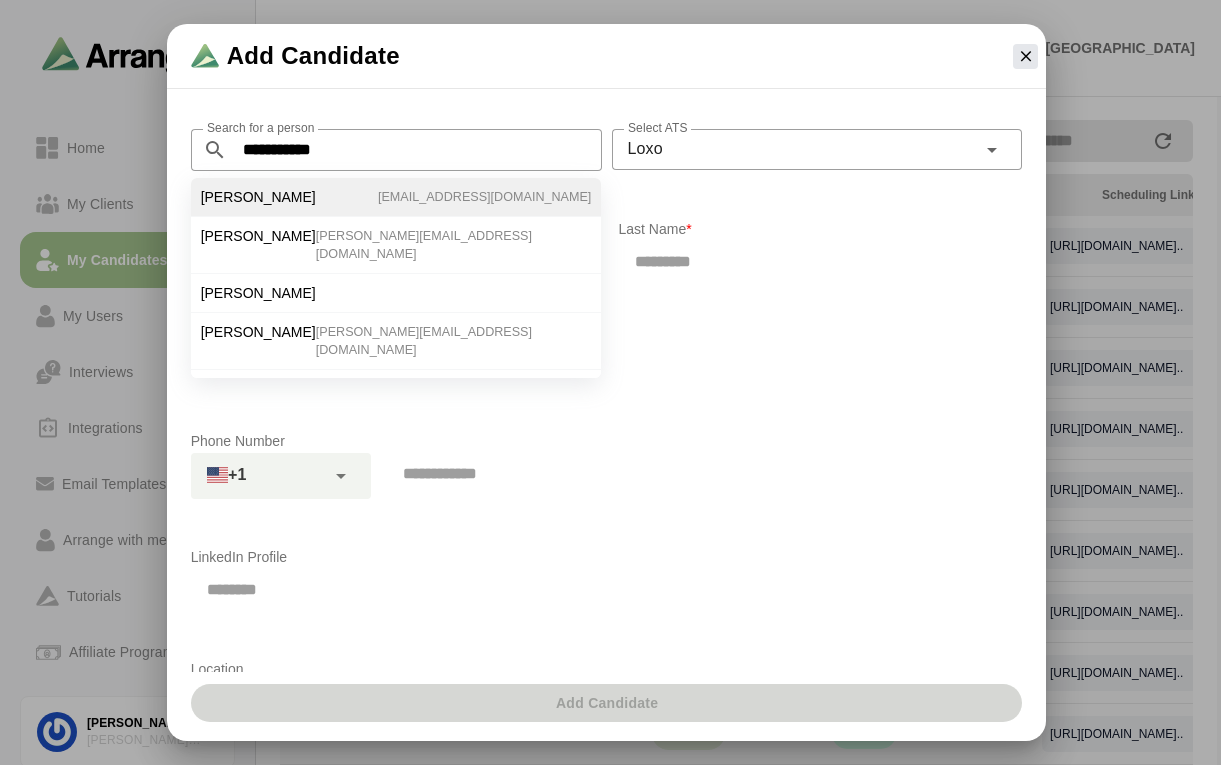 click on "Laura Caron" at bounding box center [258, 197] 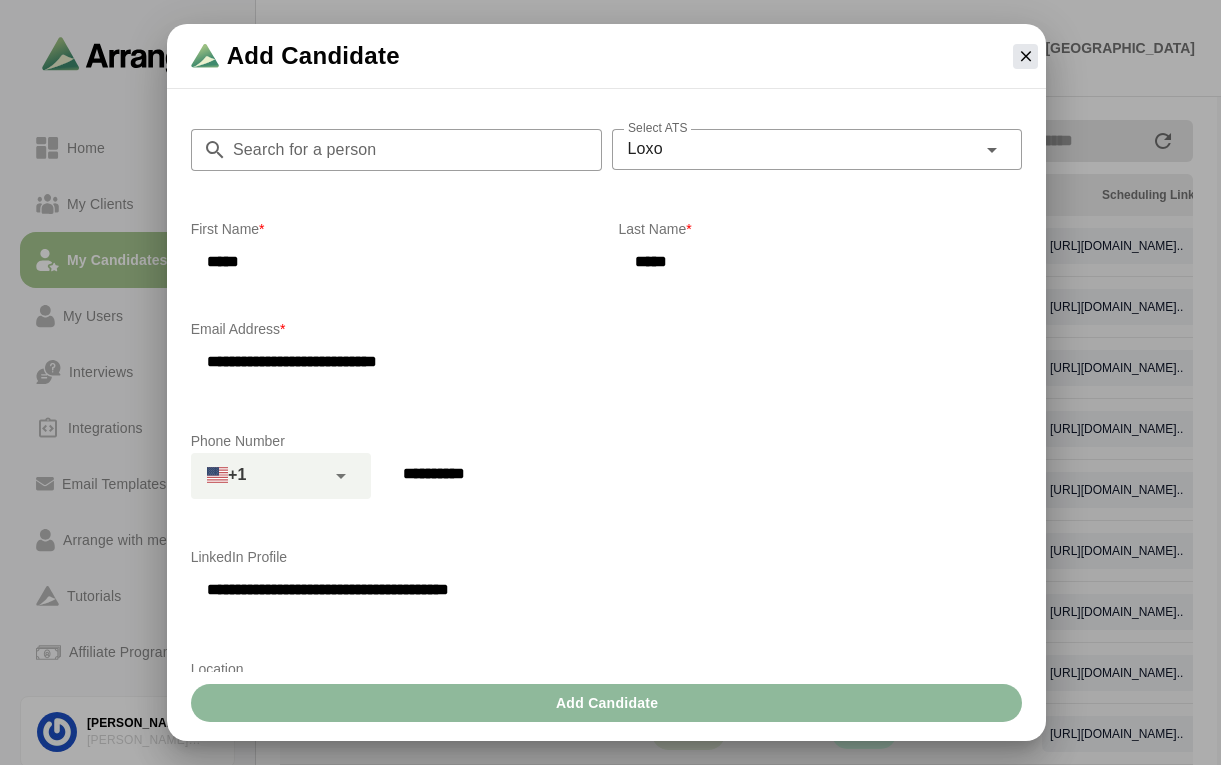 drag, startPoint x: 682, startPoint y: 261, endPoint x: 627, endPoint y: 259, distance: 55.03635 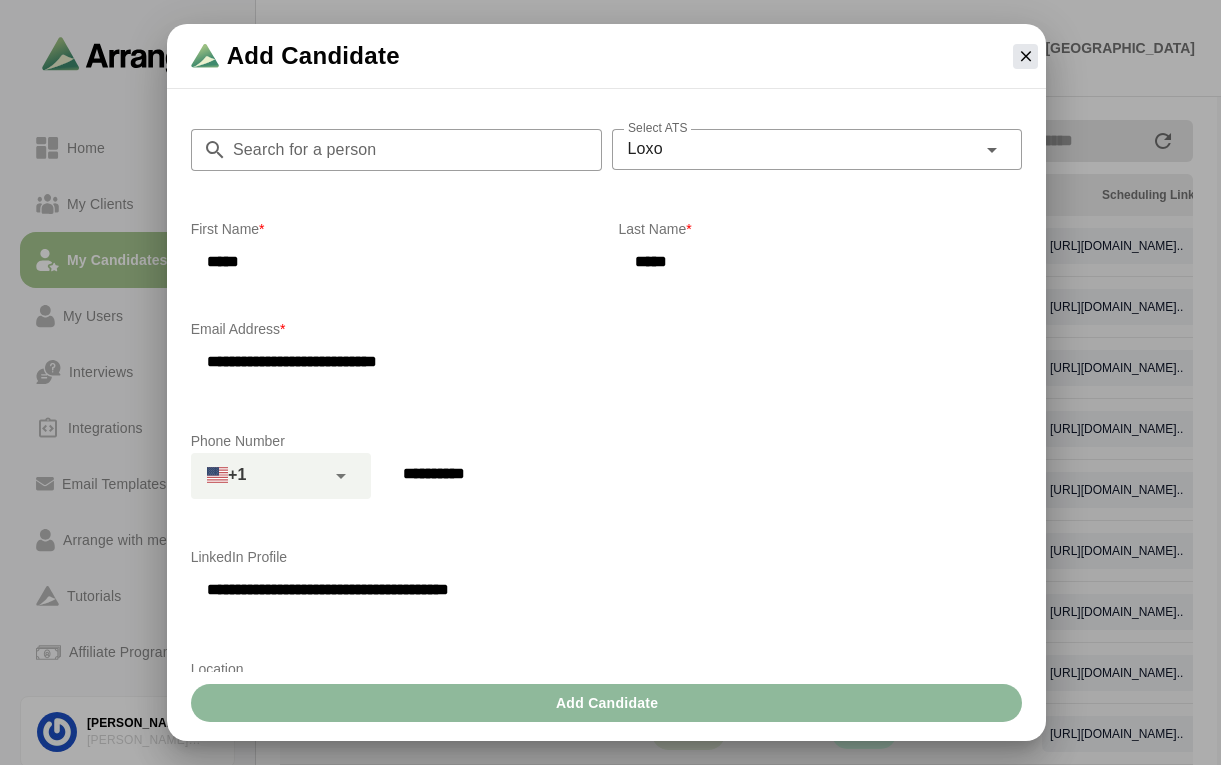 click on "*****" 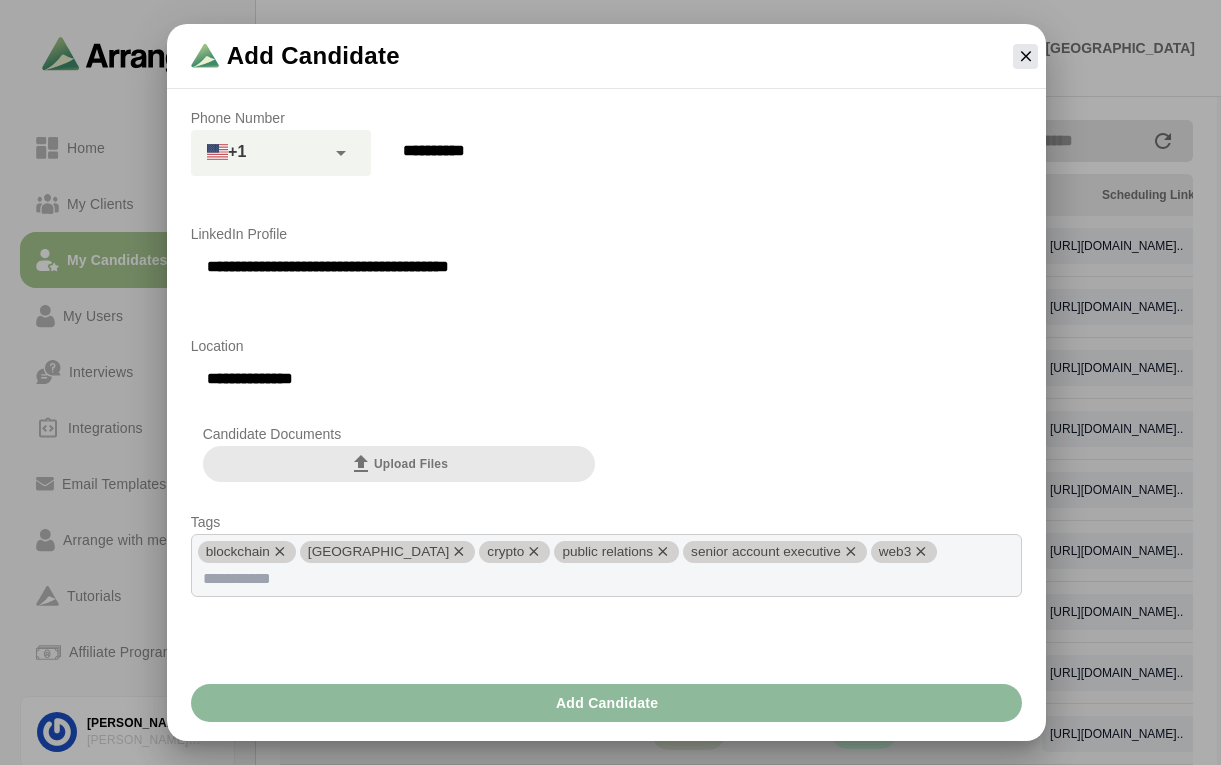 scroll, scrollTop: 329, scrollLeft: 0, axis: vertical 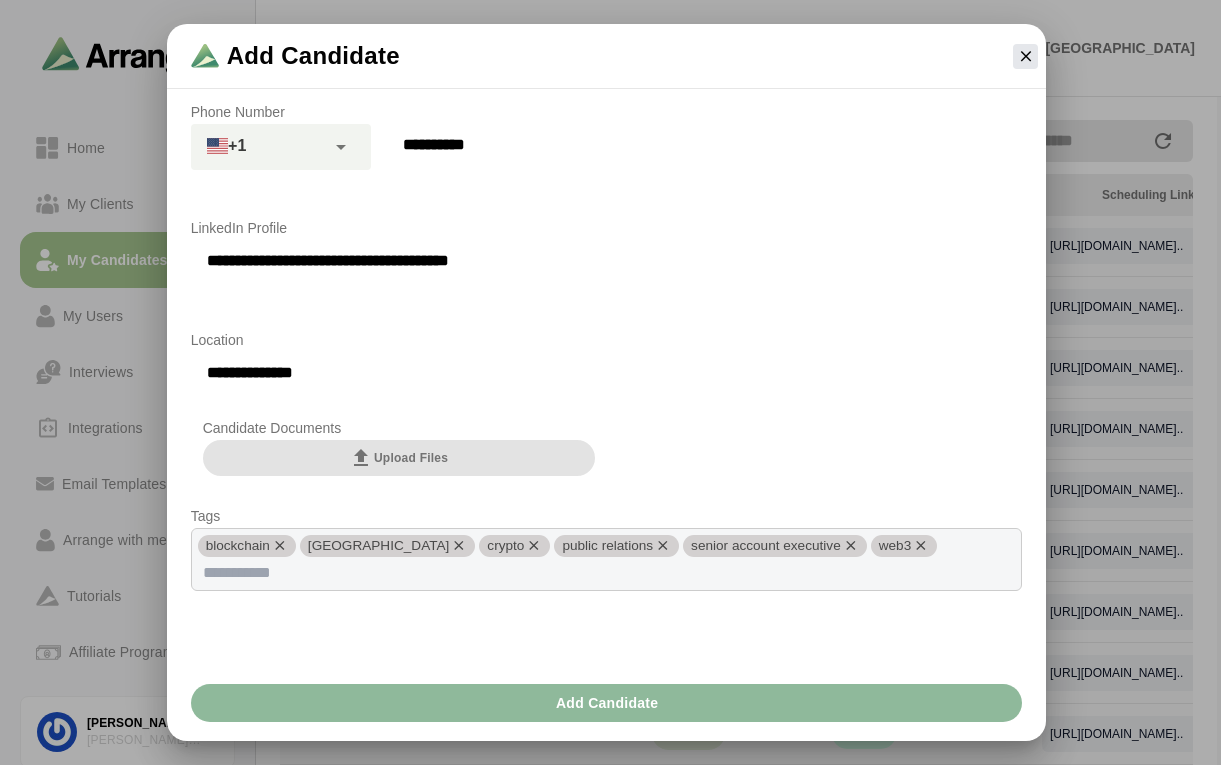 type on "*******" 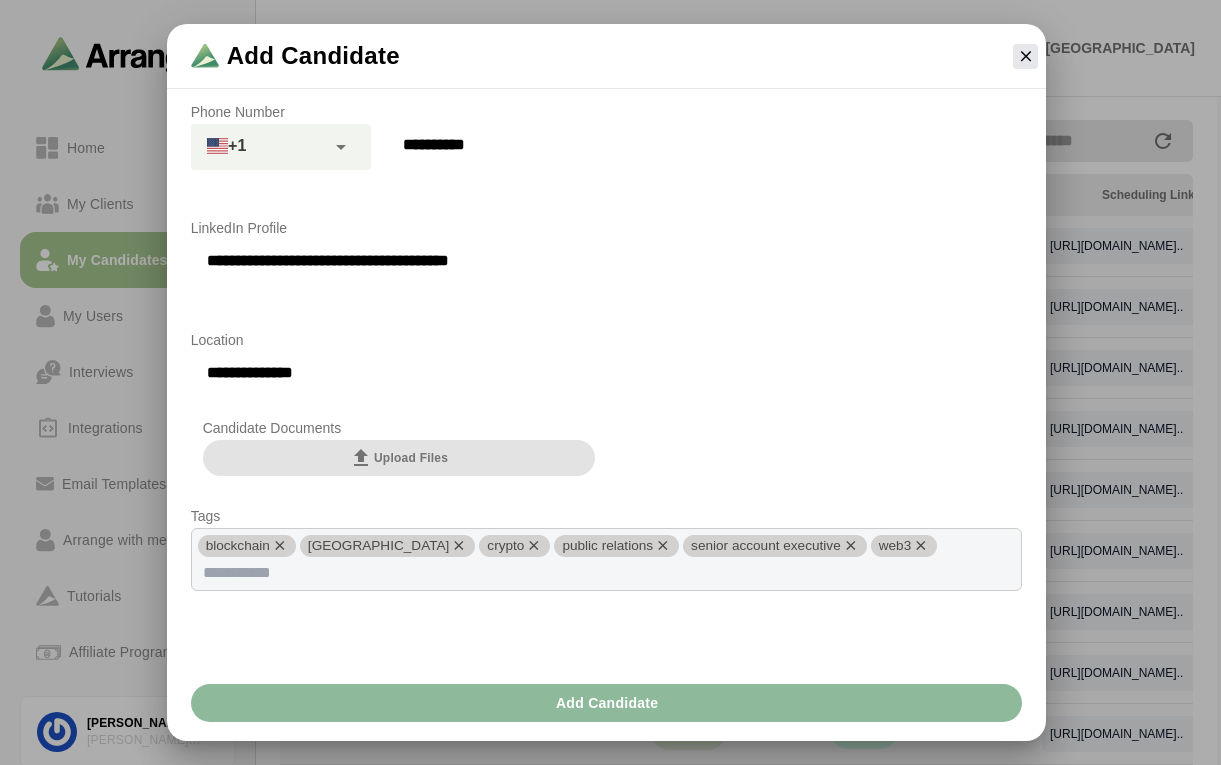 click on "Upload Files" 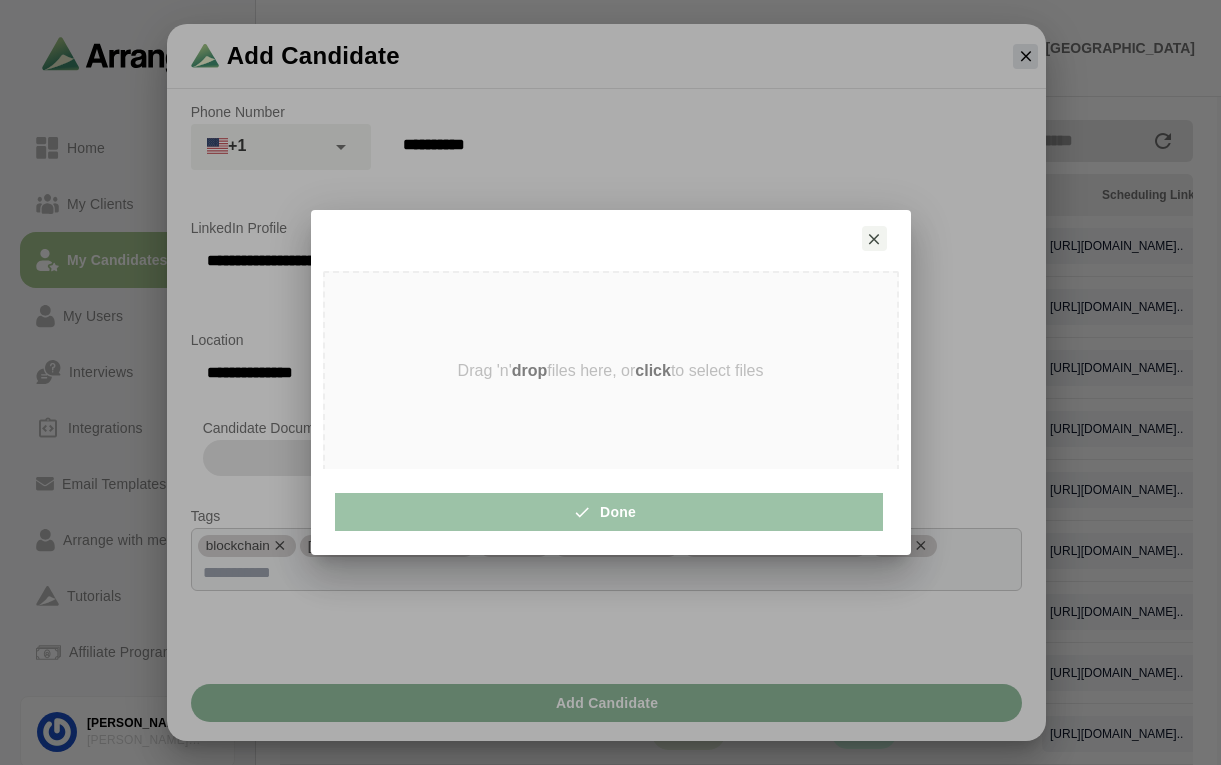 click on "Drag 'n'  drop  files here, or  click  to select files" at bounding box center (611, 371) 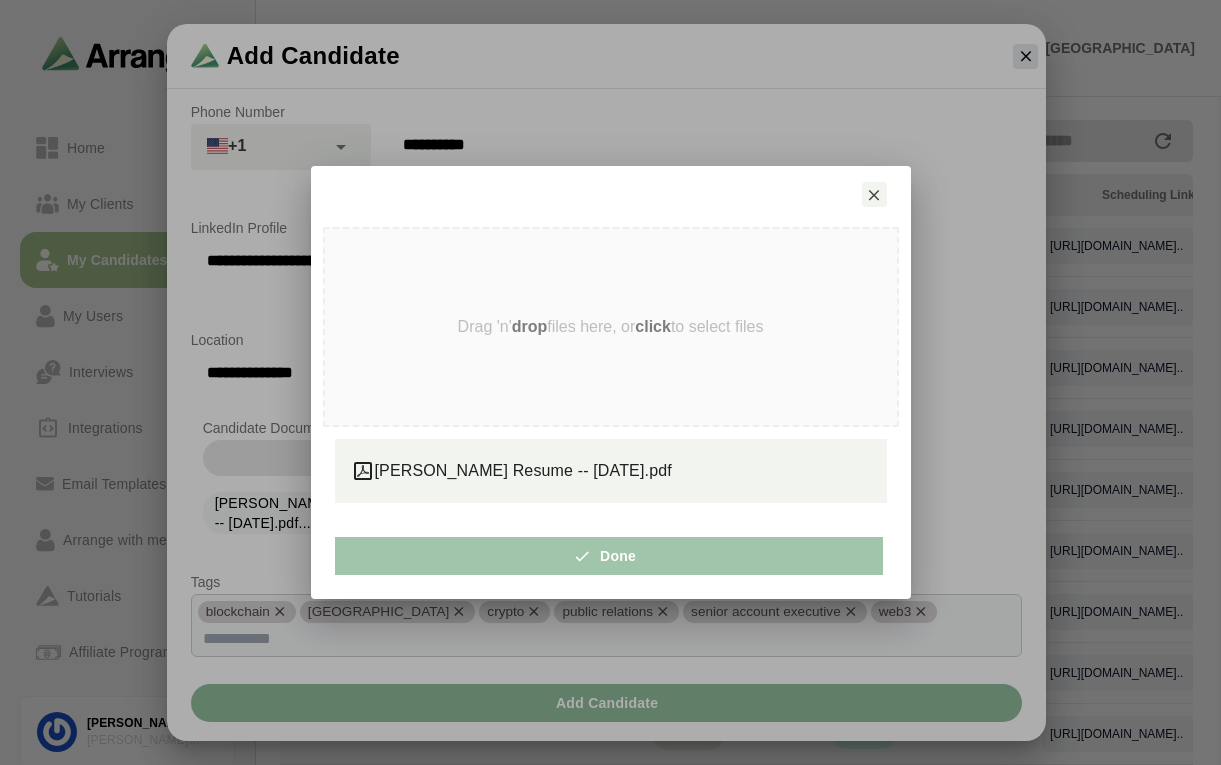 click on "Done" 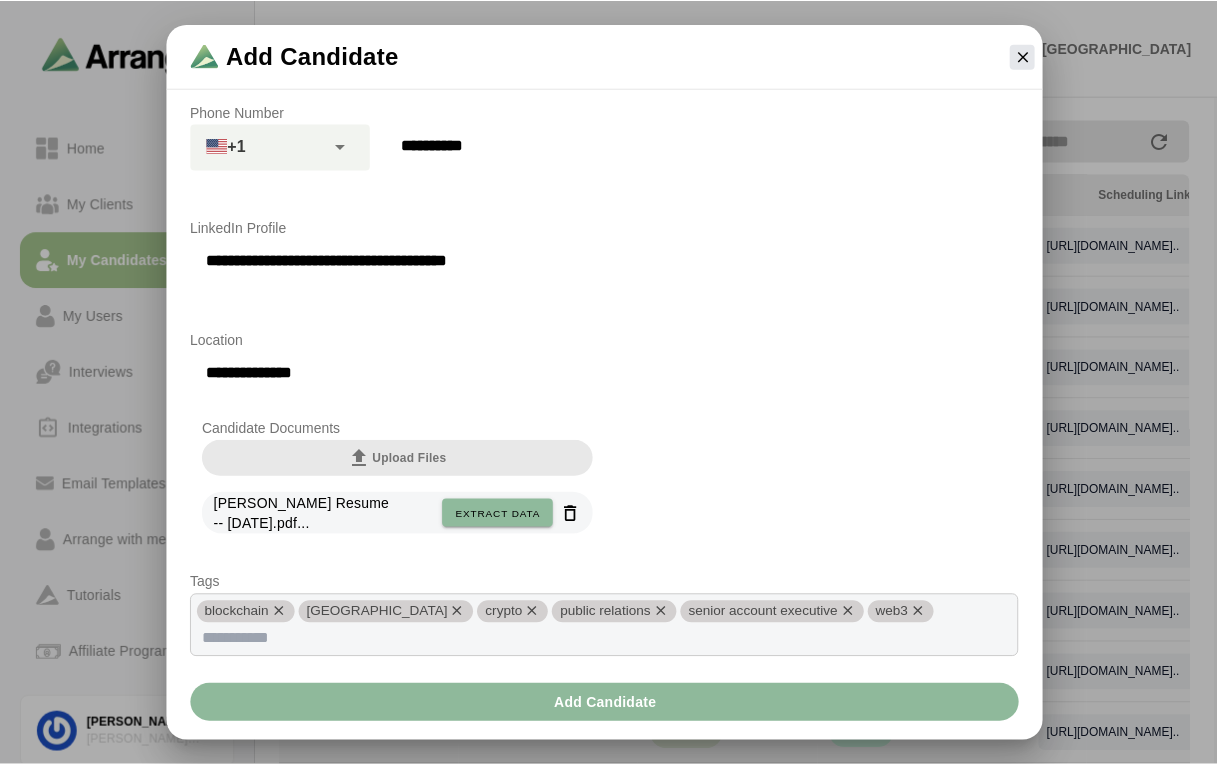 scroll, scrollTop: 395, scrollLeft: 0, axis: vertical 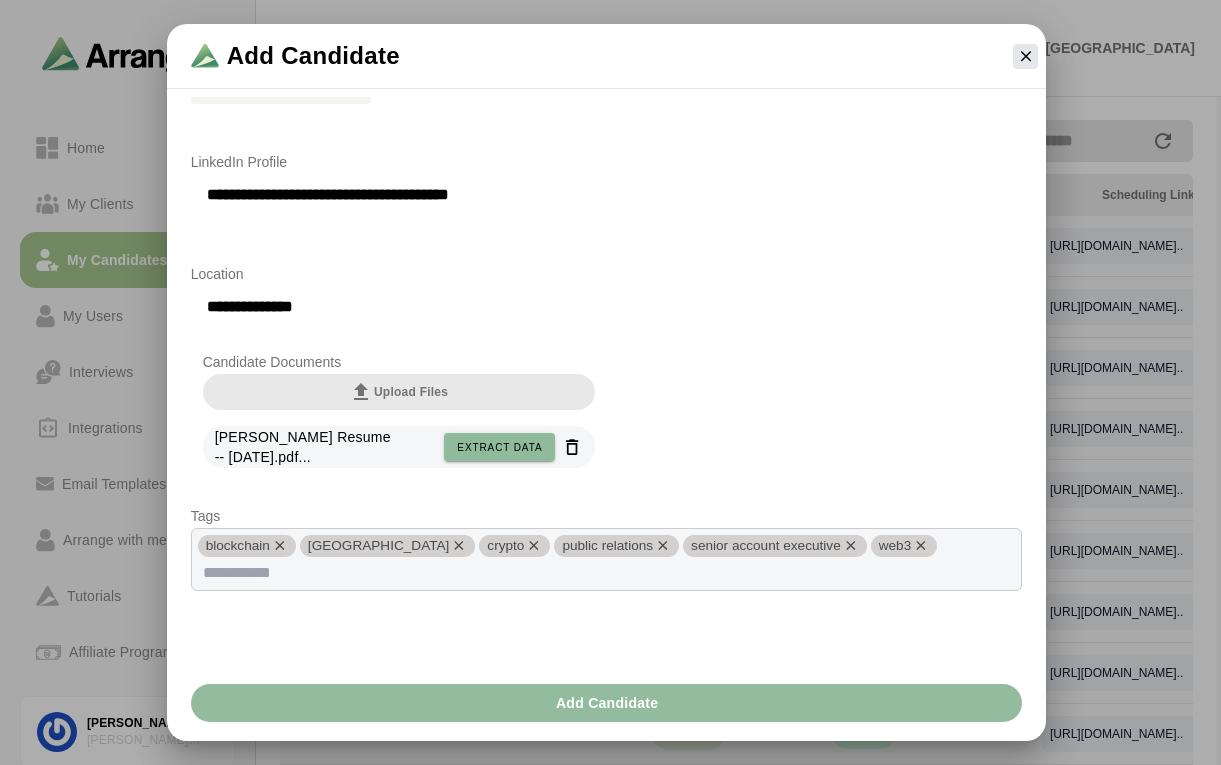 click on "Add Candidate" 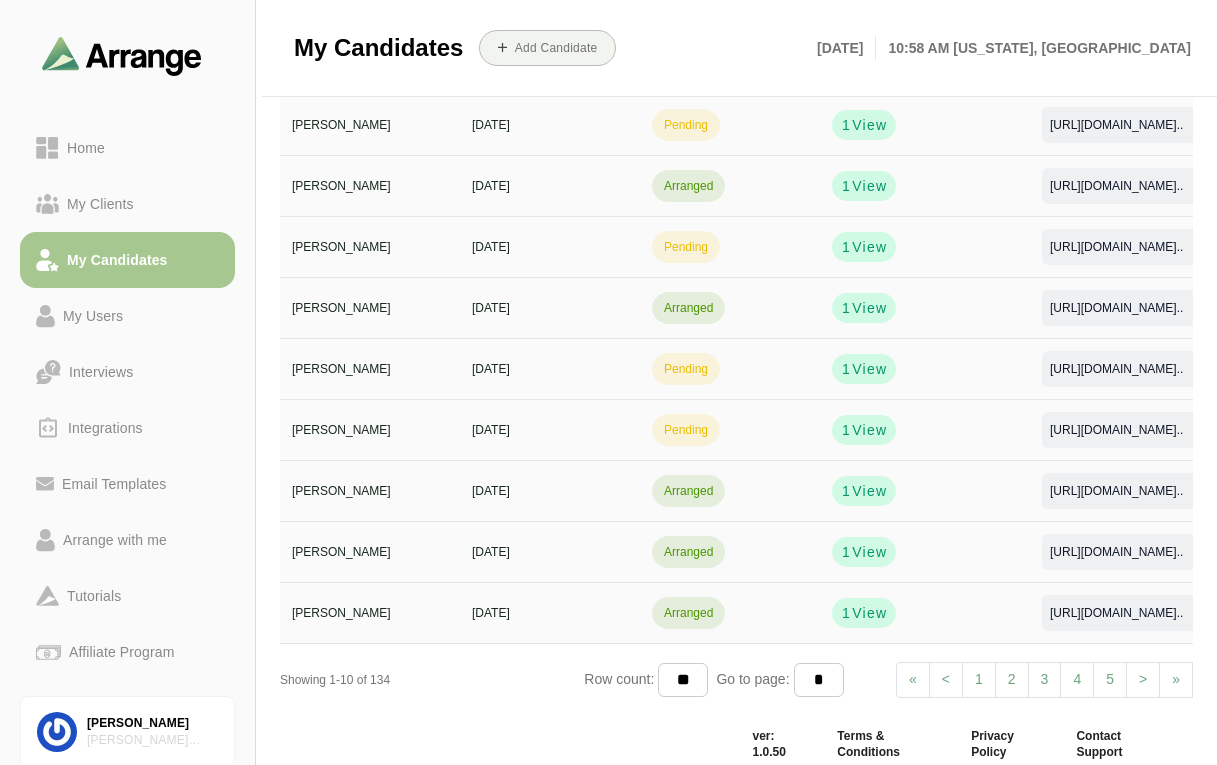 scroll, scrollTop: 272, scrollLeft: 0, axis: vertical 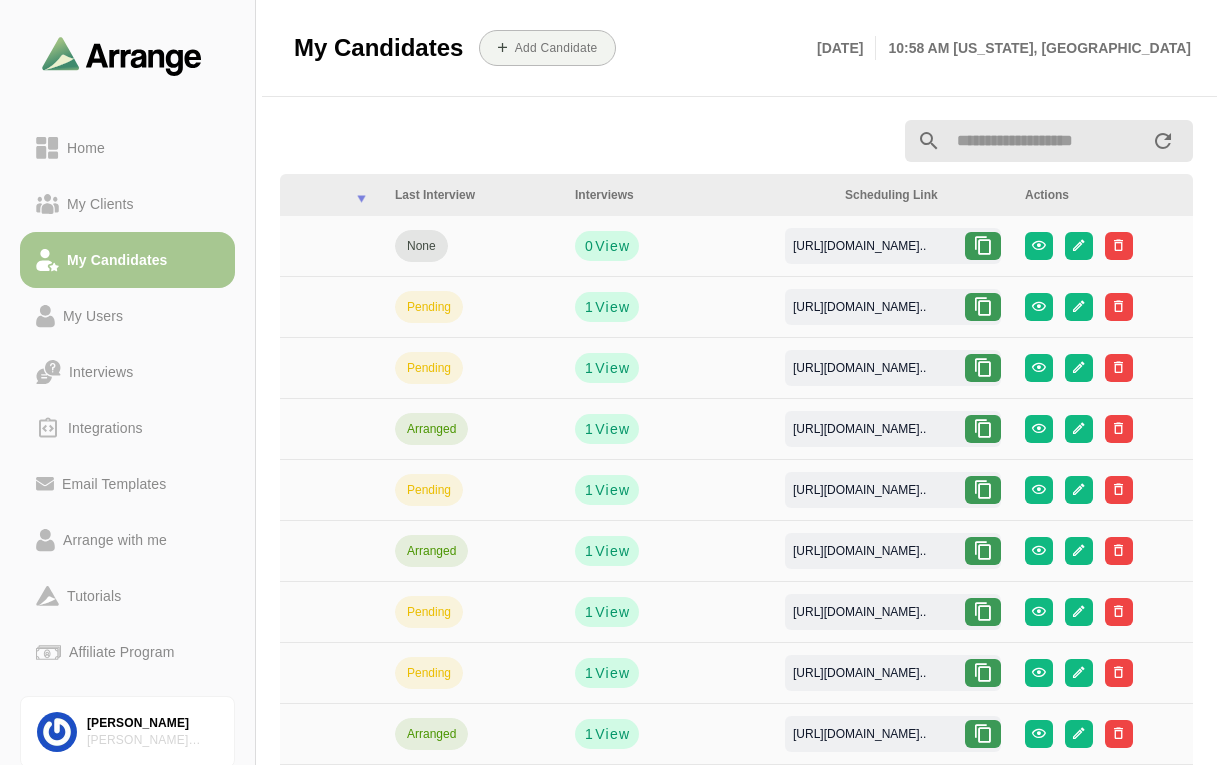 click at bounding box center [983, 246] 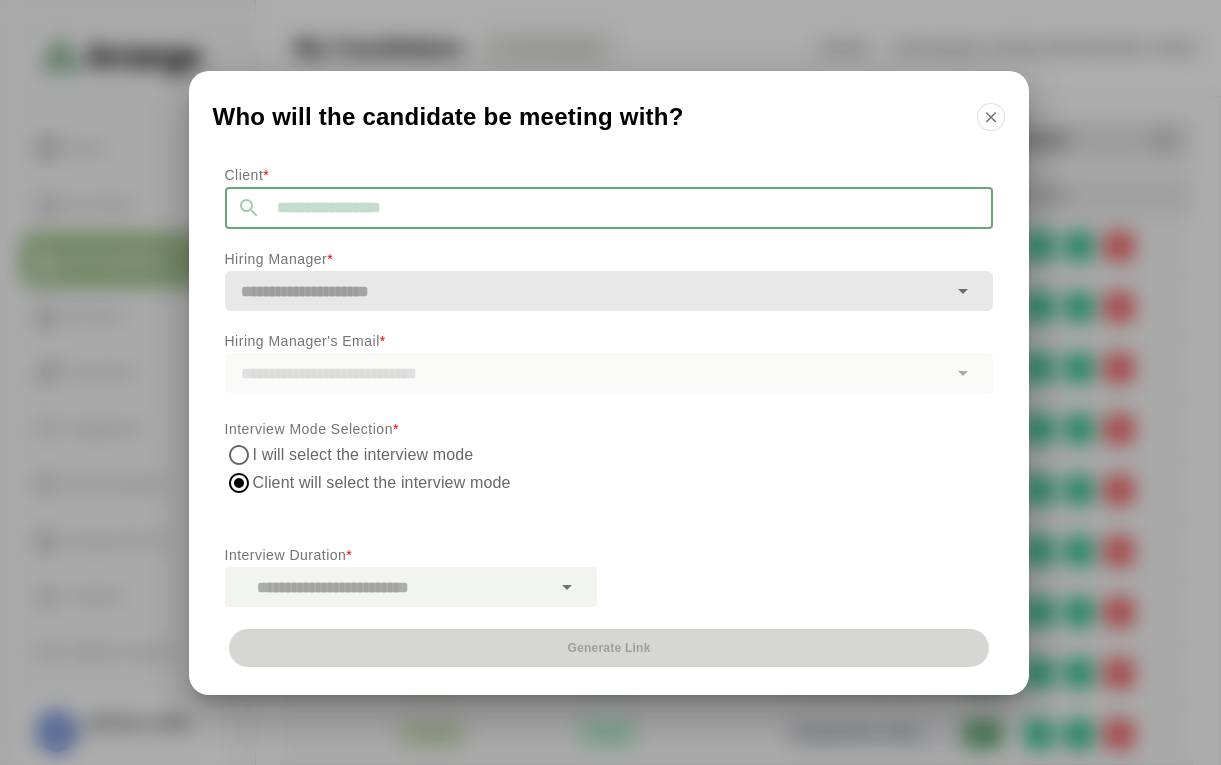 click 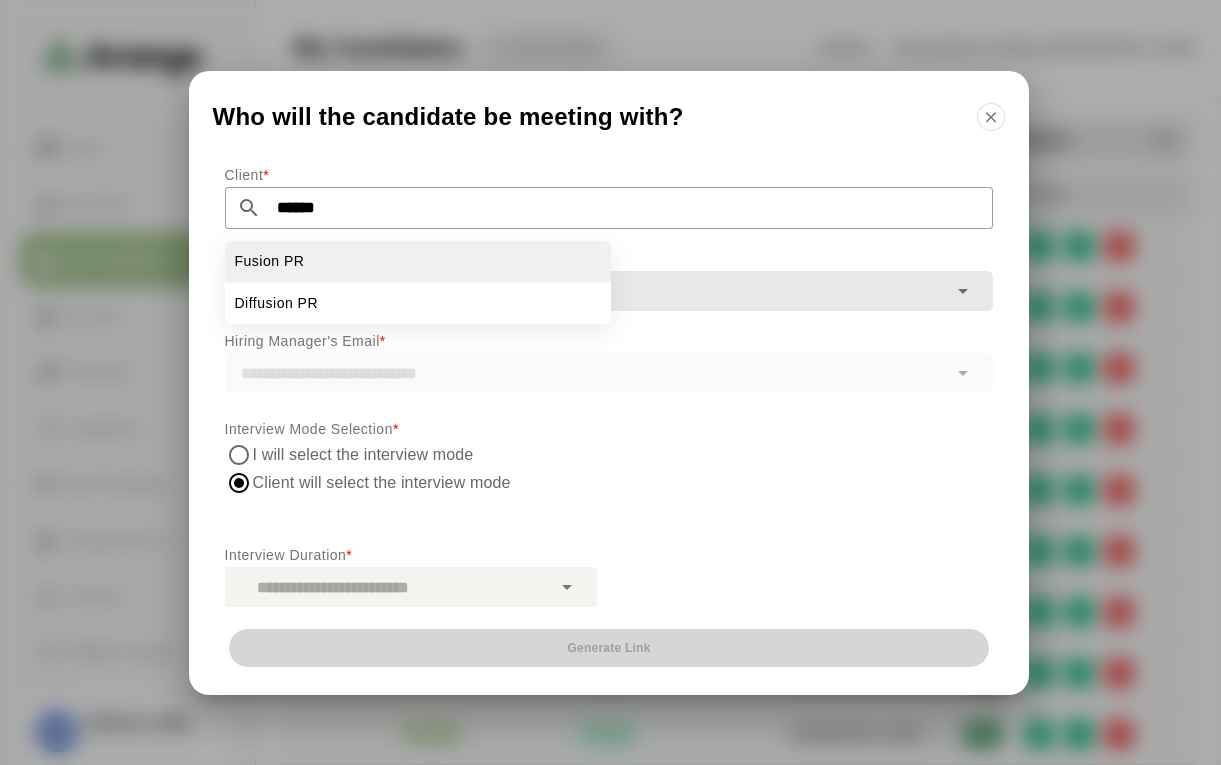 click on "Fusion PR" 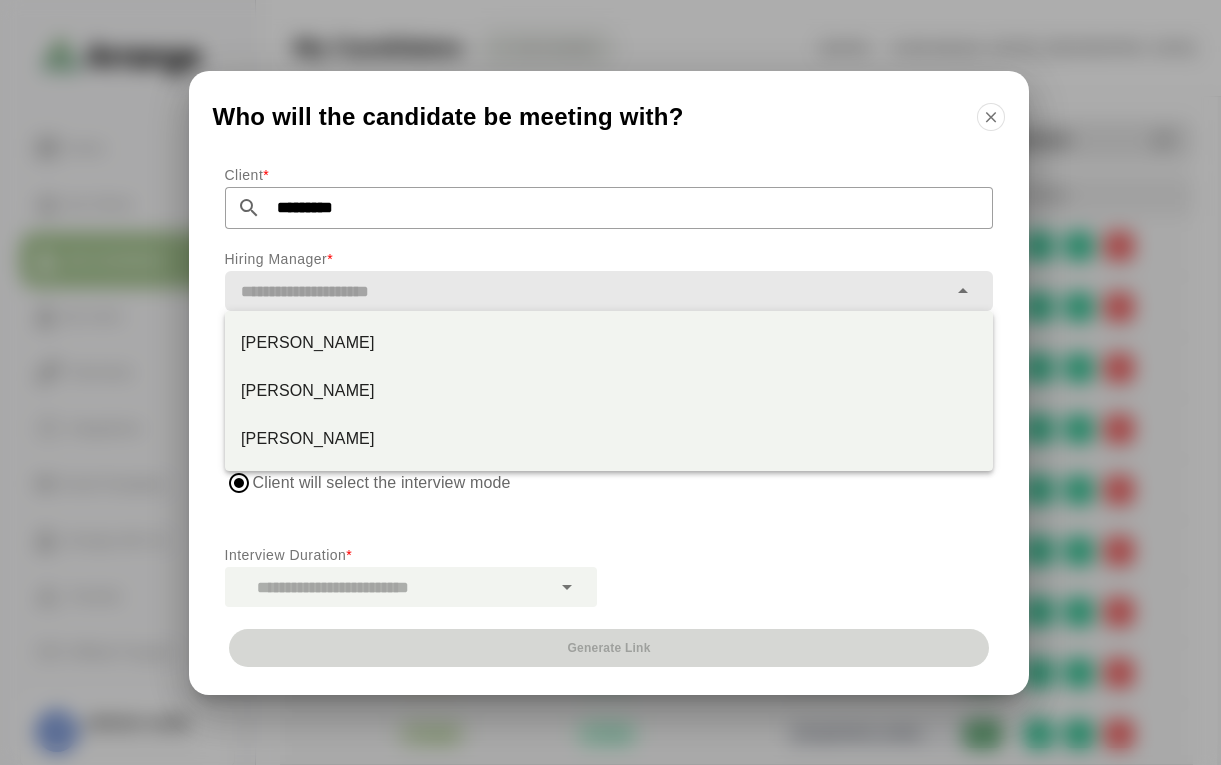 click 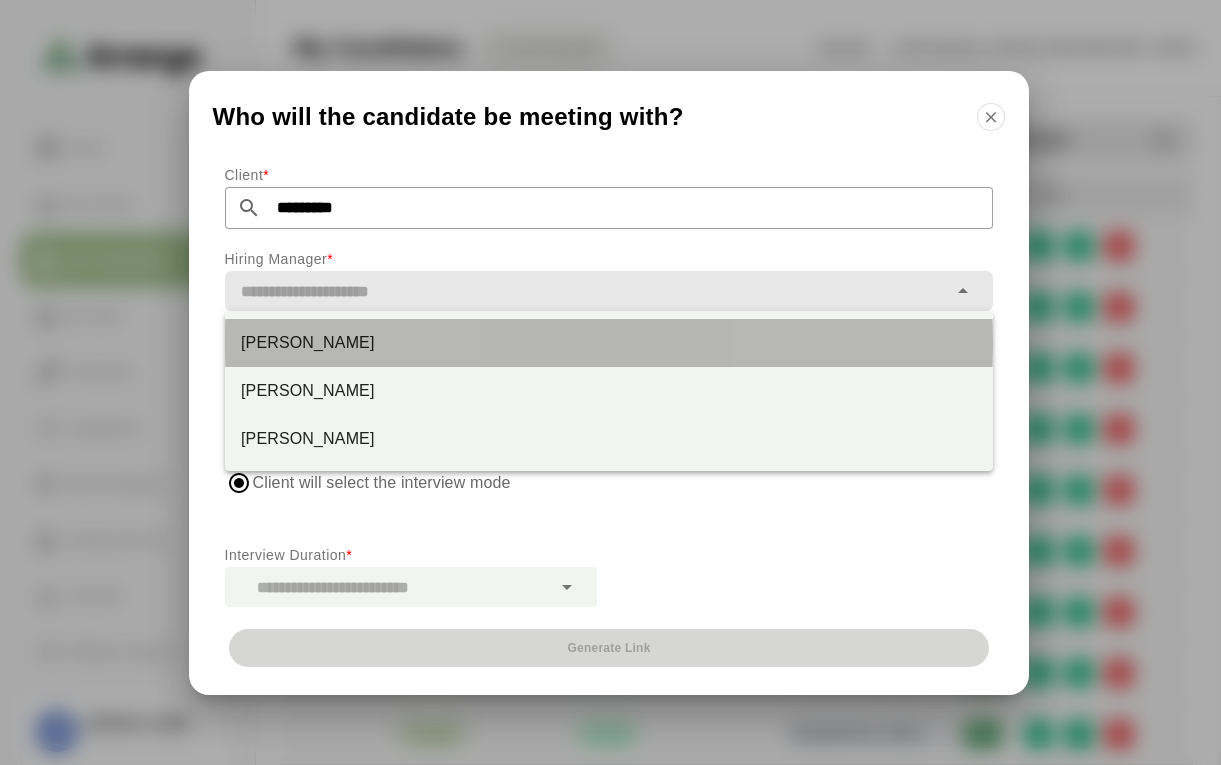 click on "Jordan Chanofsky" at bounding box center (609, 343) 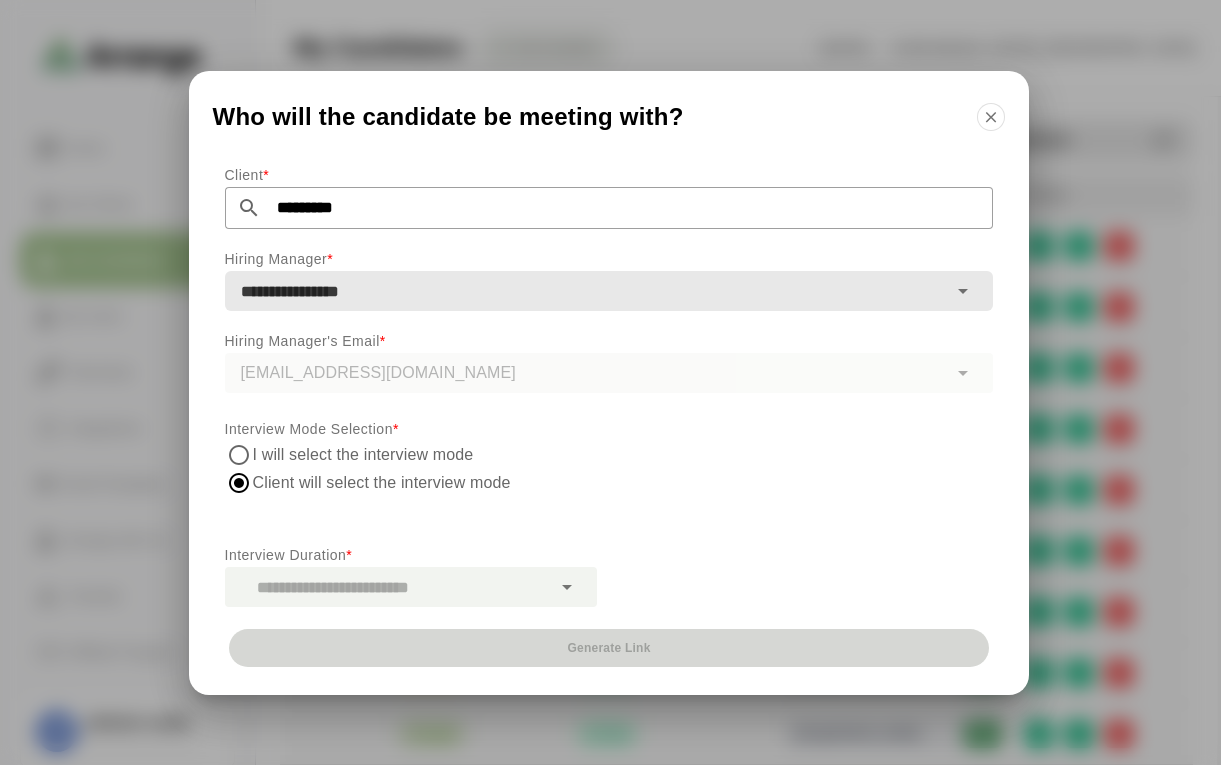 type 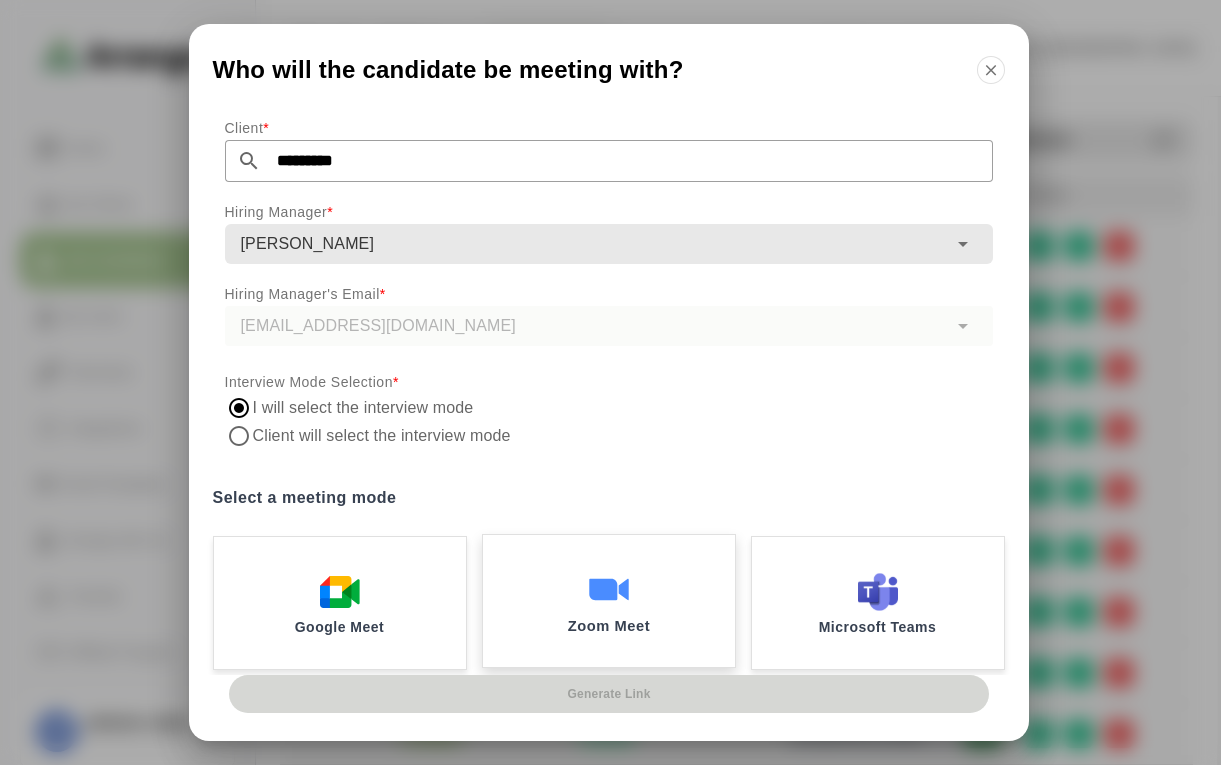 click at bounding box center (609, 589) 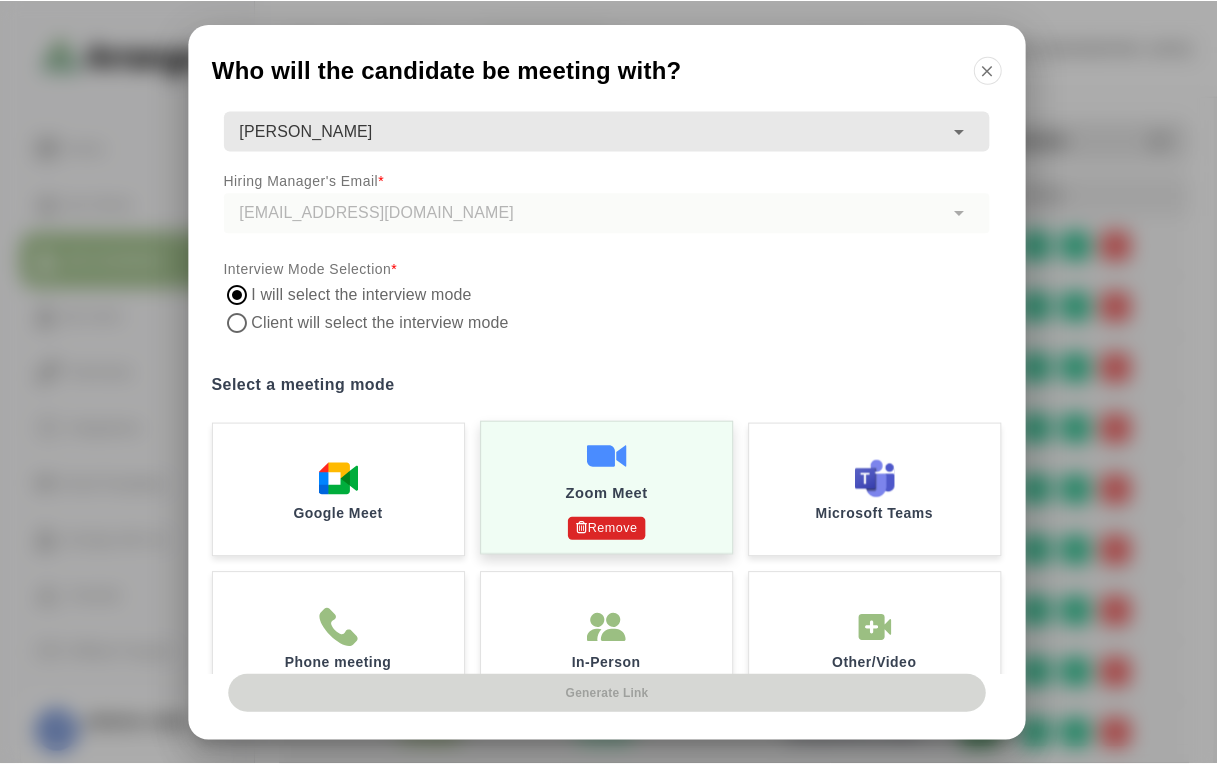 scroll, scrollTop: 268, scrollLeft: 0, axis: vertical 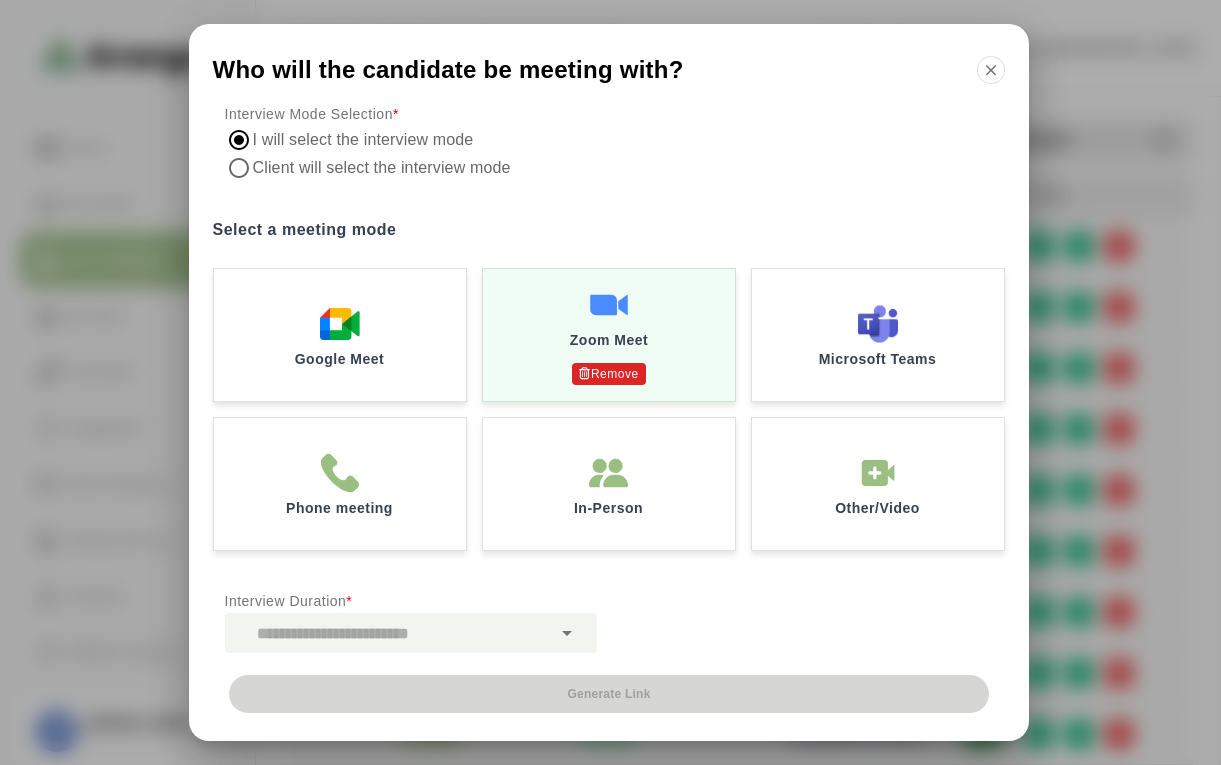 click 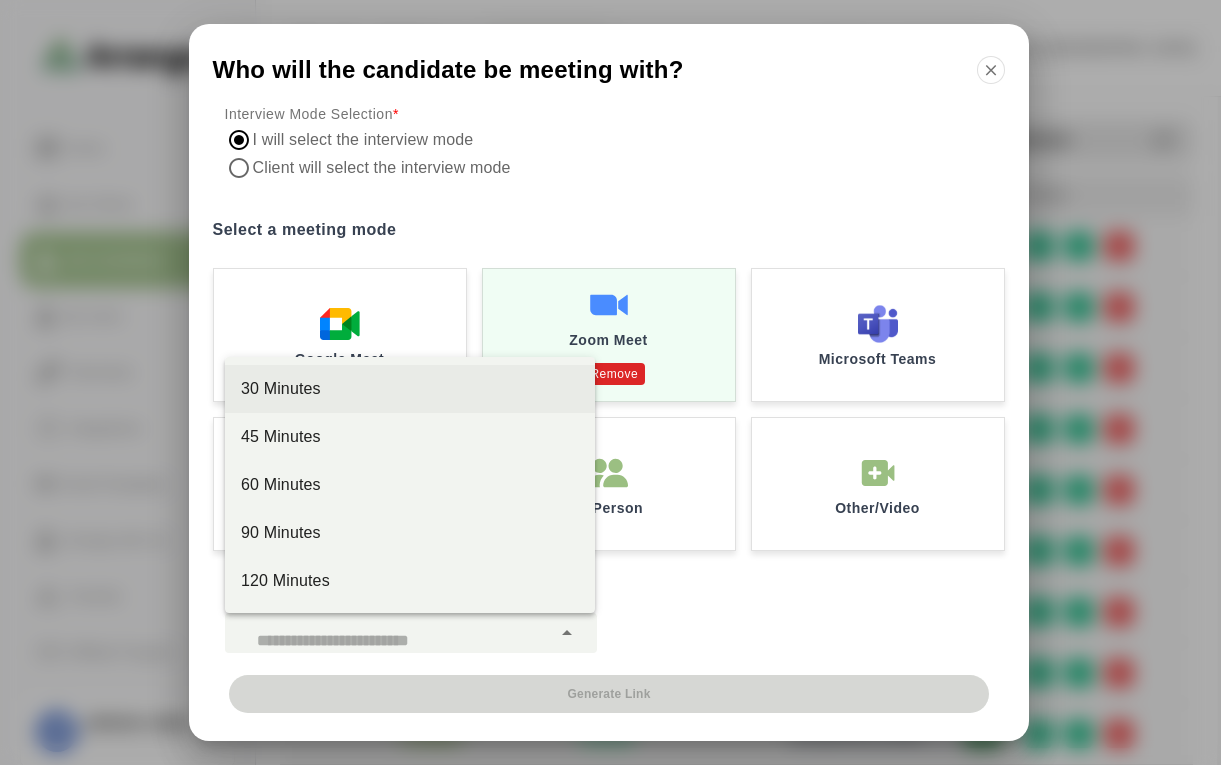 click on "30 Minutes" at bounding box center [410, 389] 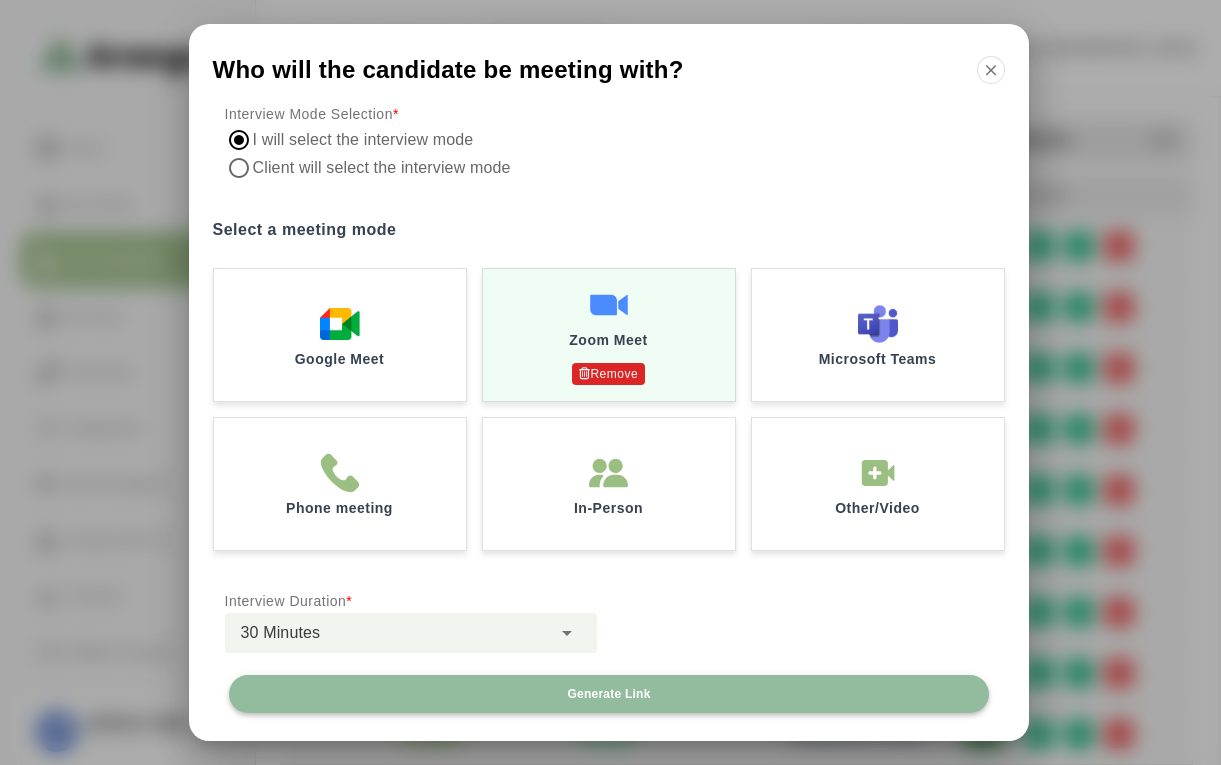 click on "Generate Link" 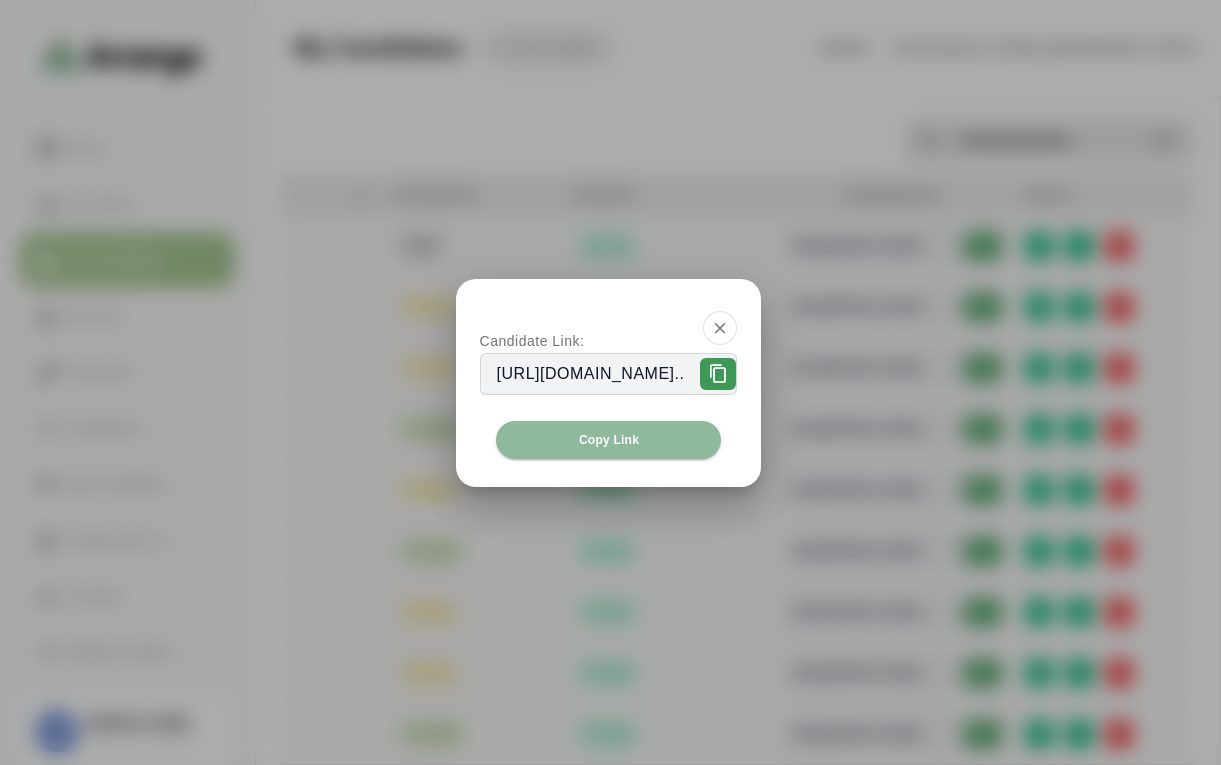 click at bounding box center (718, 374) 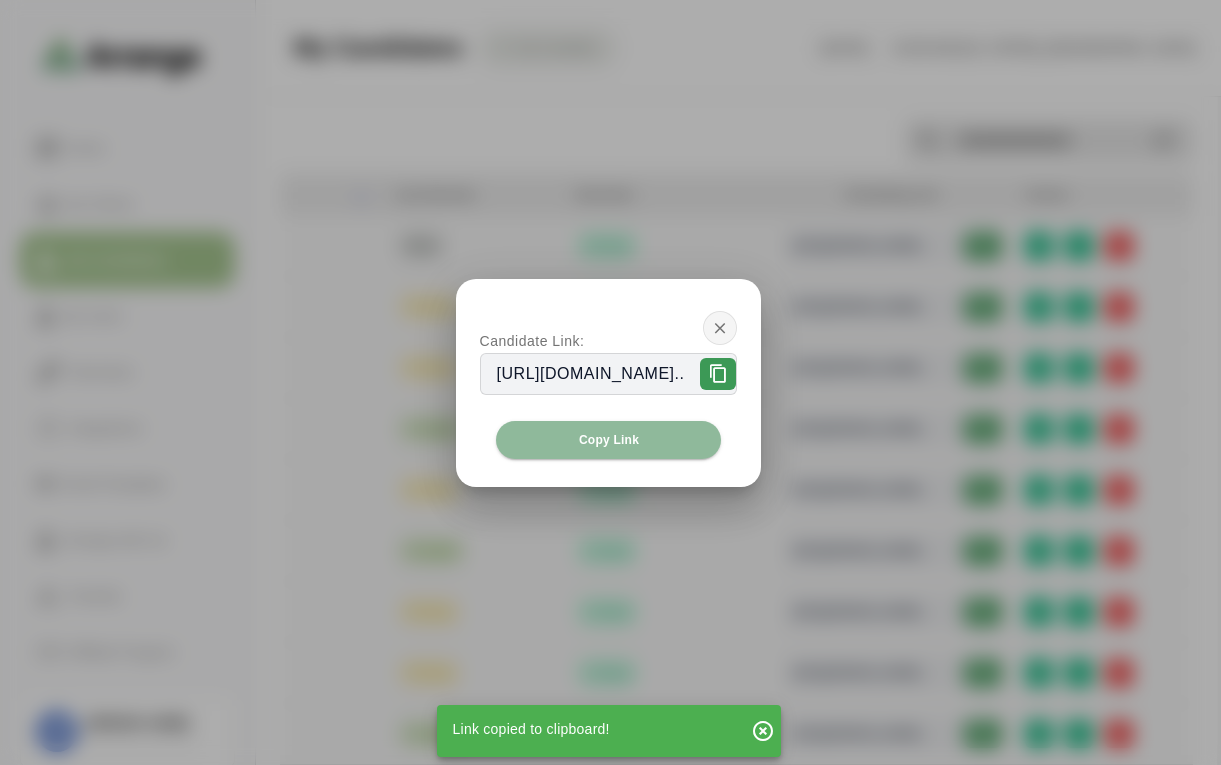 click 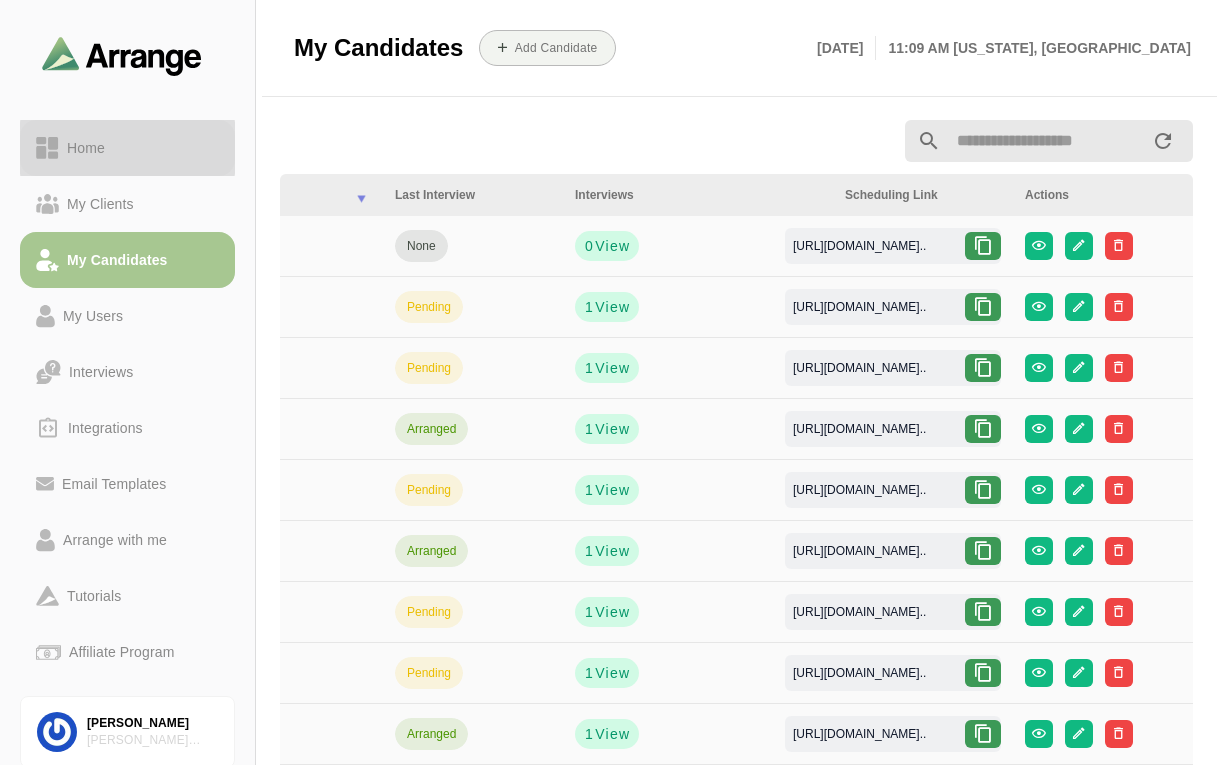 click on "Home" at bounding box center [86, 148] 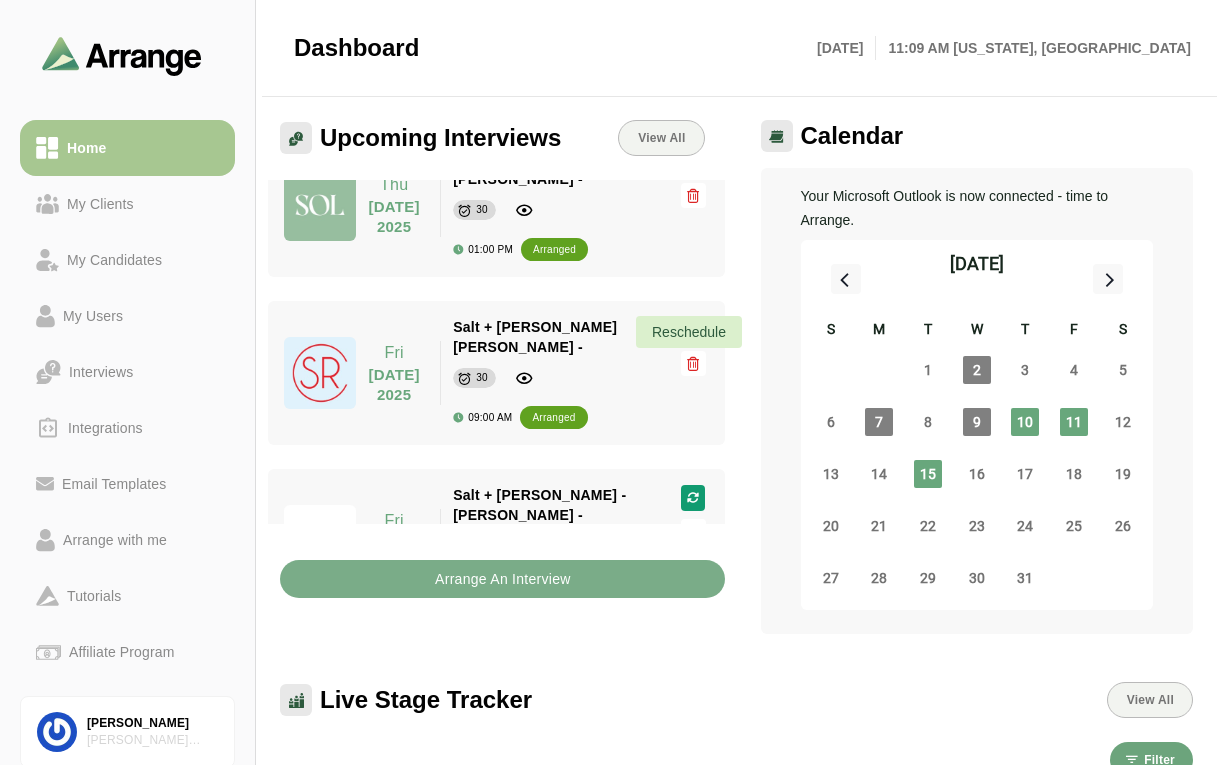 scroll, scrollTop: 822, scrollLeft: 0, axis: vertical 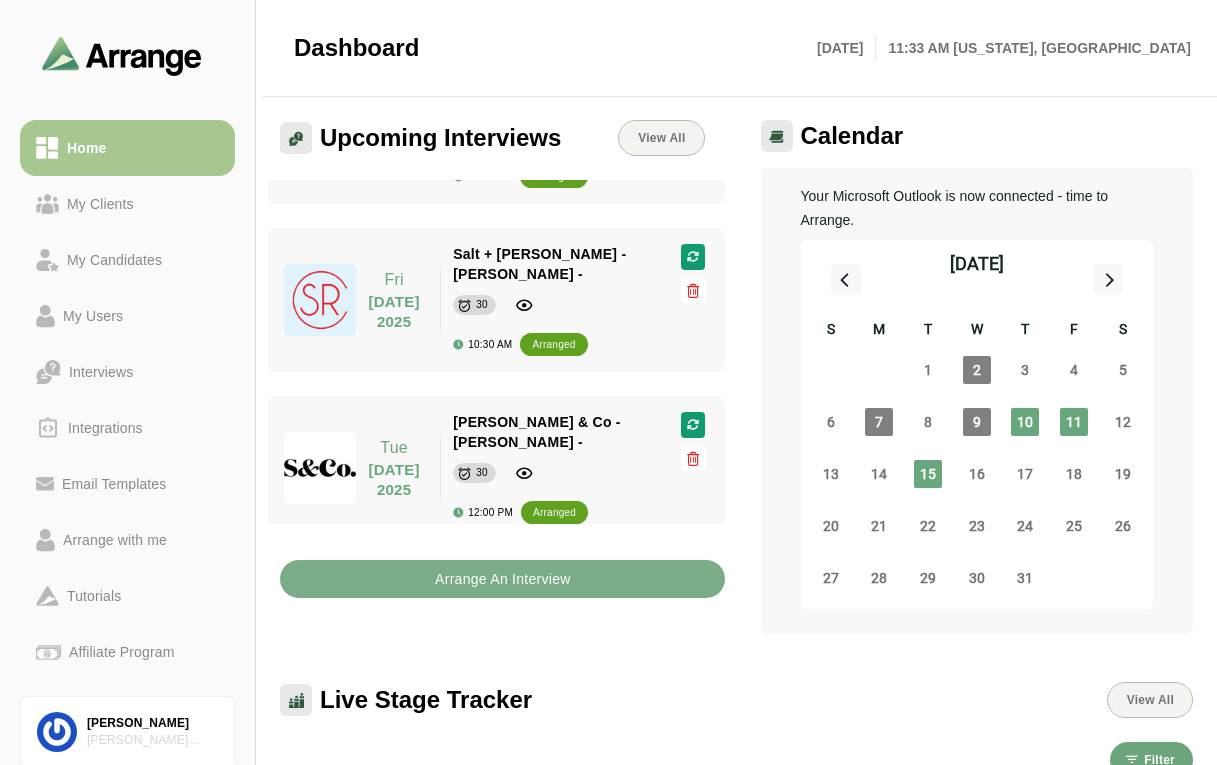 click on "10" at bounding box center (1025, 422) 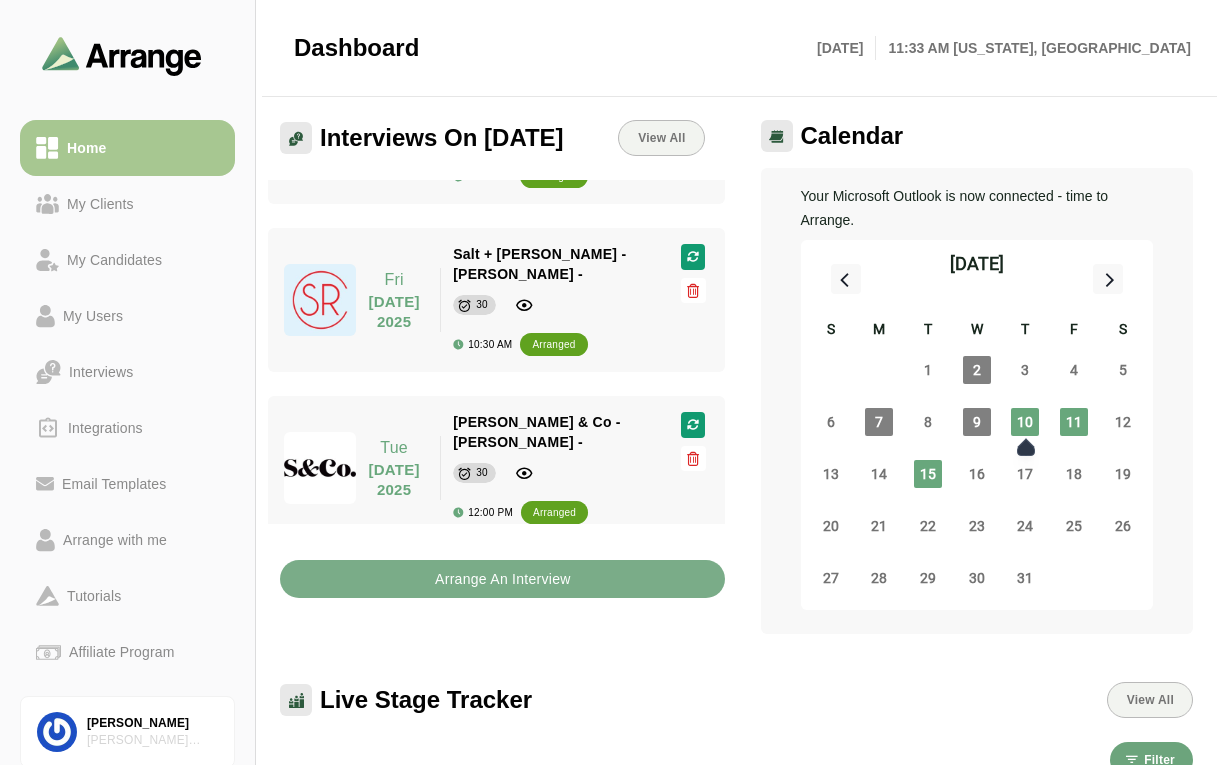 scroll, scrollTop: 318, scrollLeft: 0, axis: vertical 